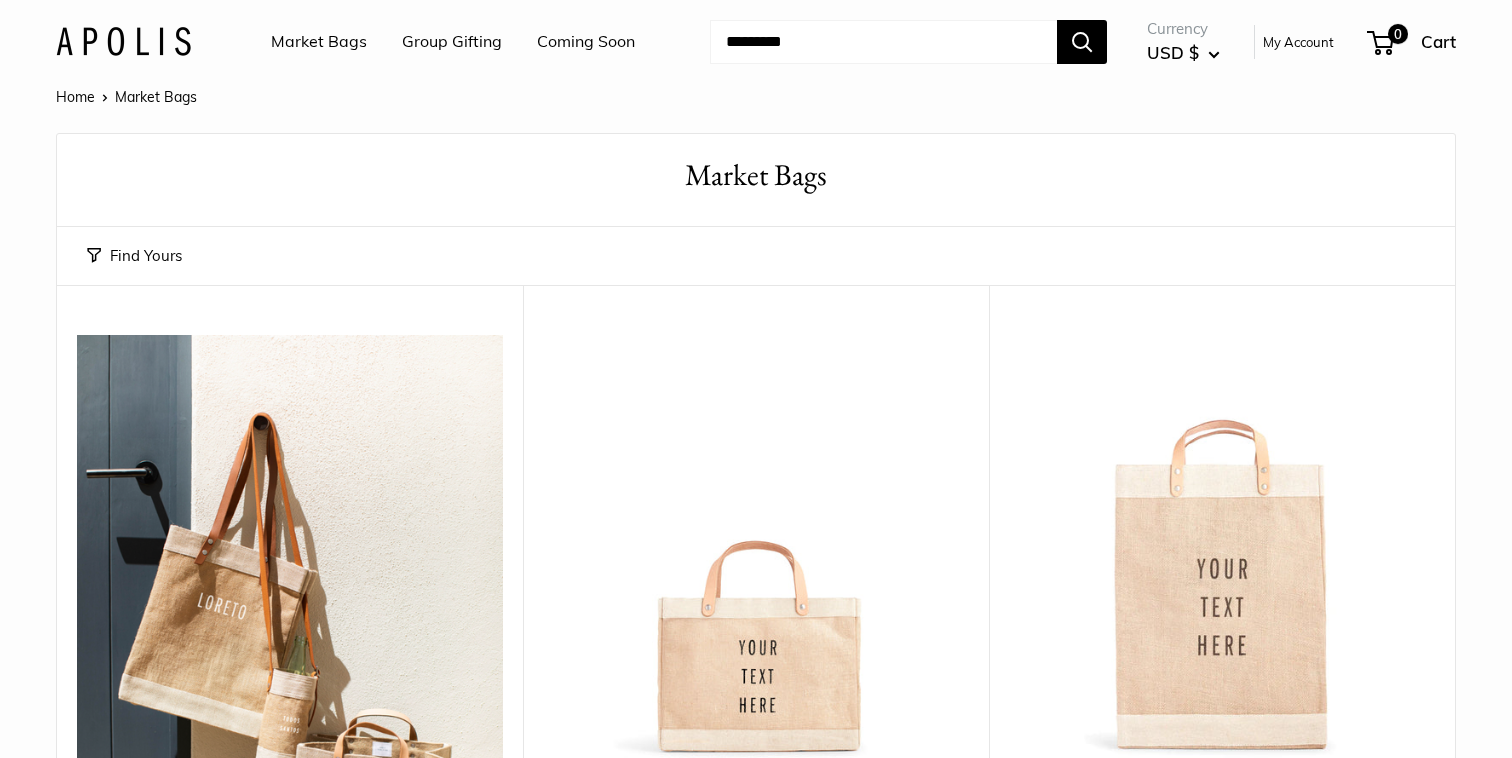scroll, scrollTop: 0, scrollLeft: 0, axis: both 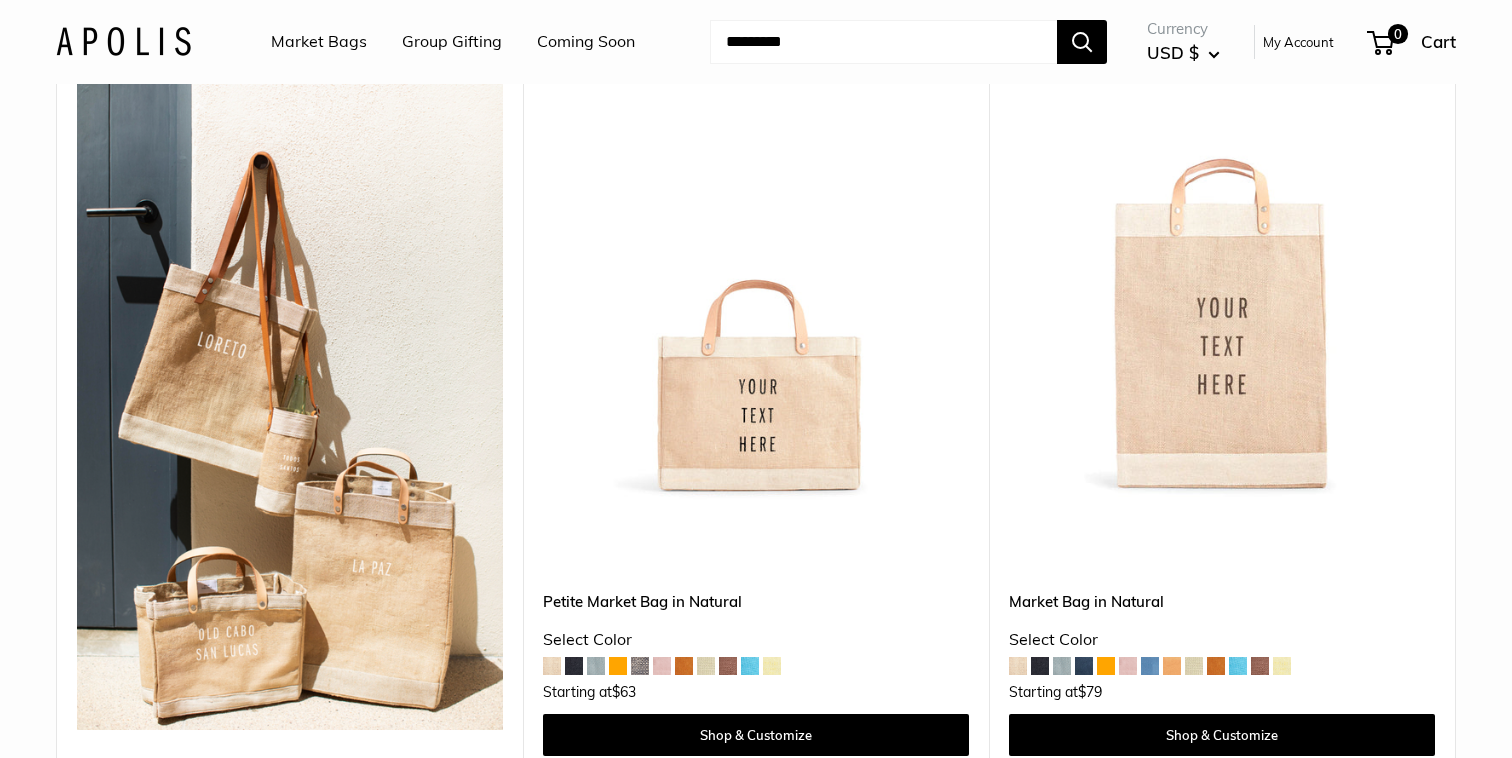 click at bounding box center (0, 0) 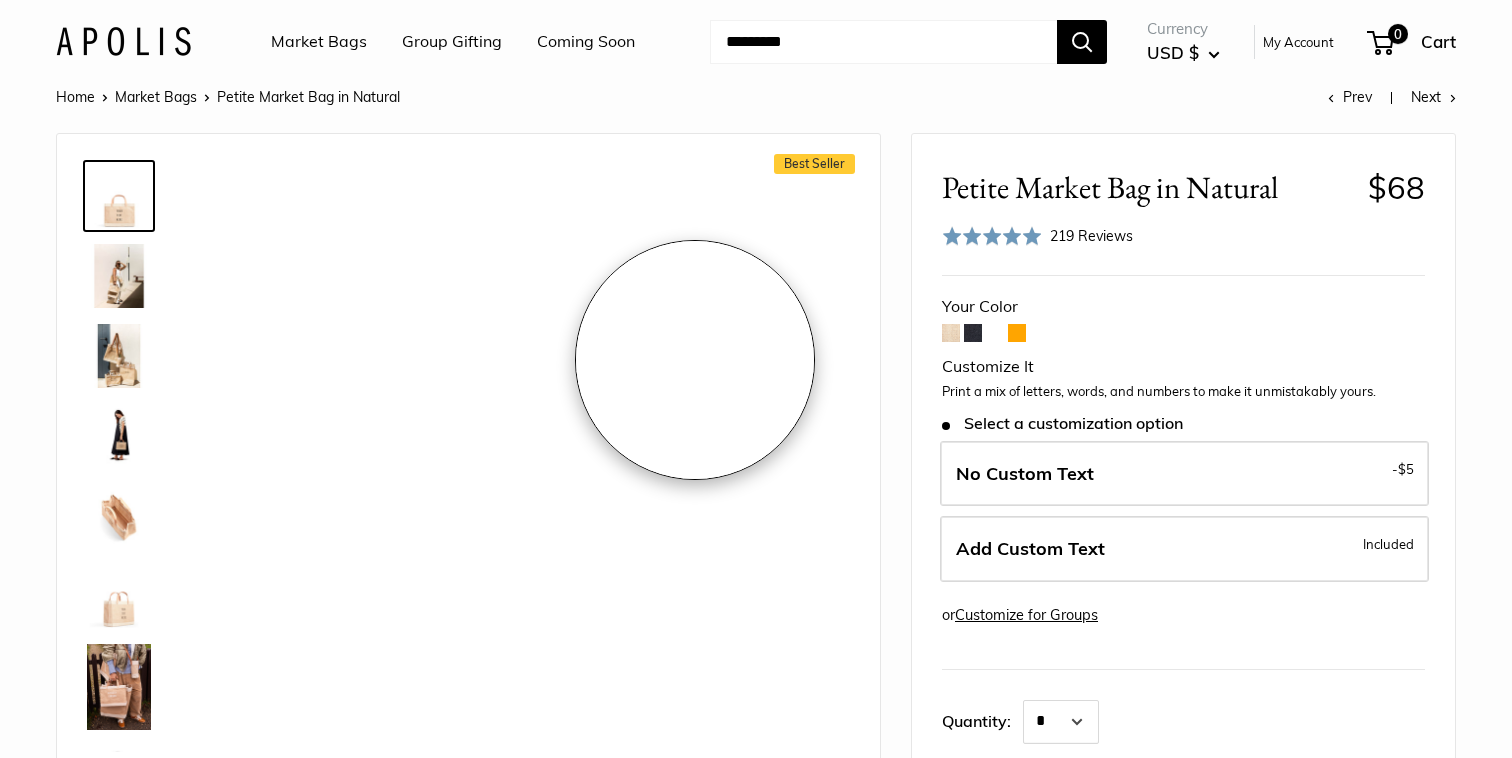 scroll, scrollTop: 0, scrollLeft: 0, axis: both 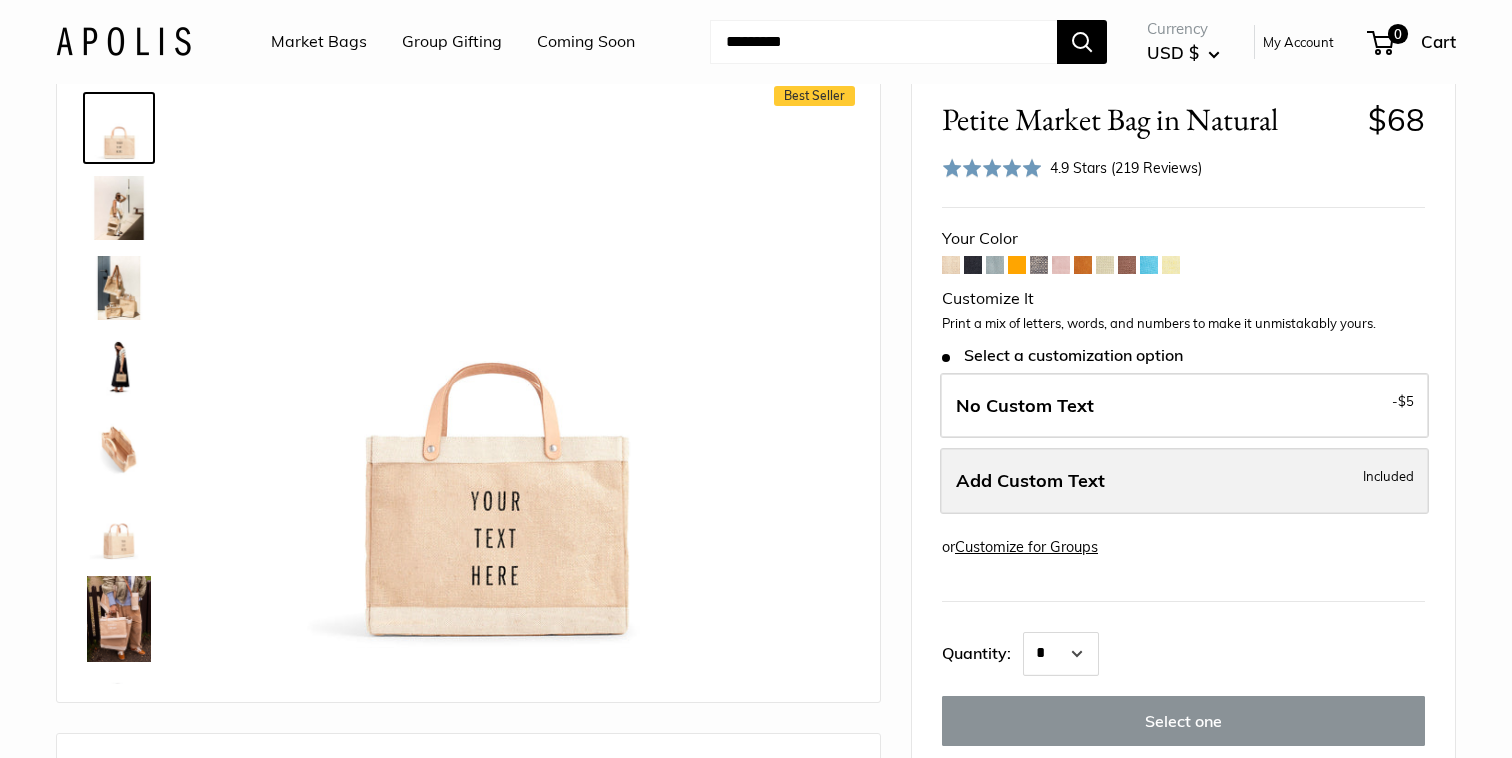 click on "Add Custom Text" at bounding box center [1030, 480] 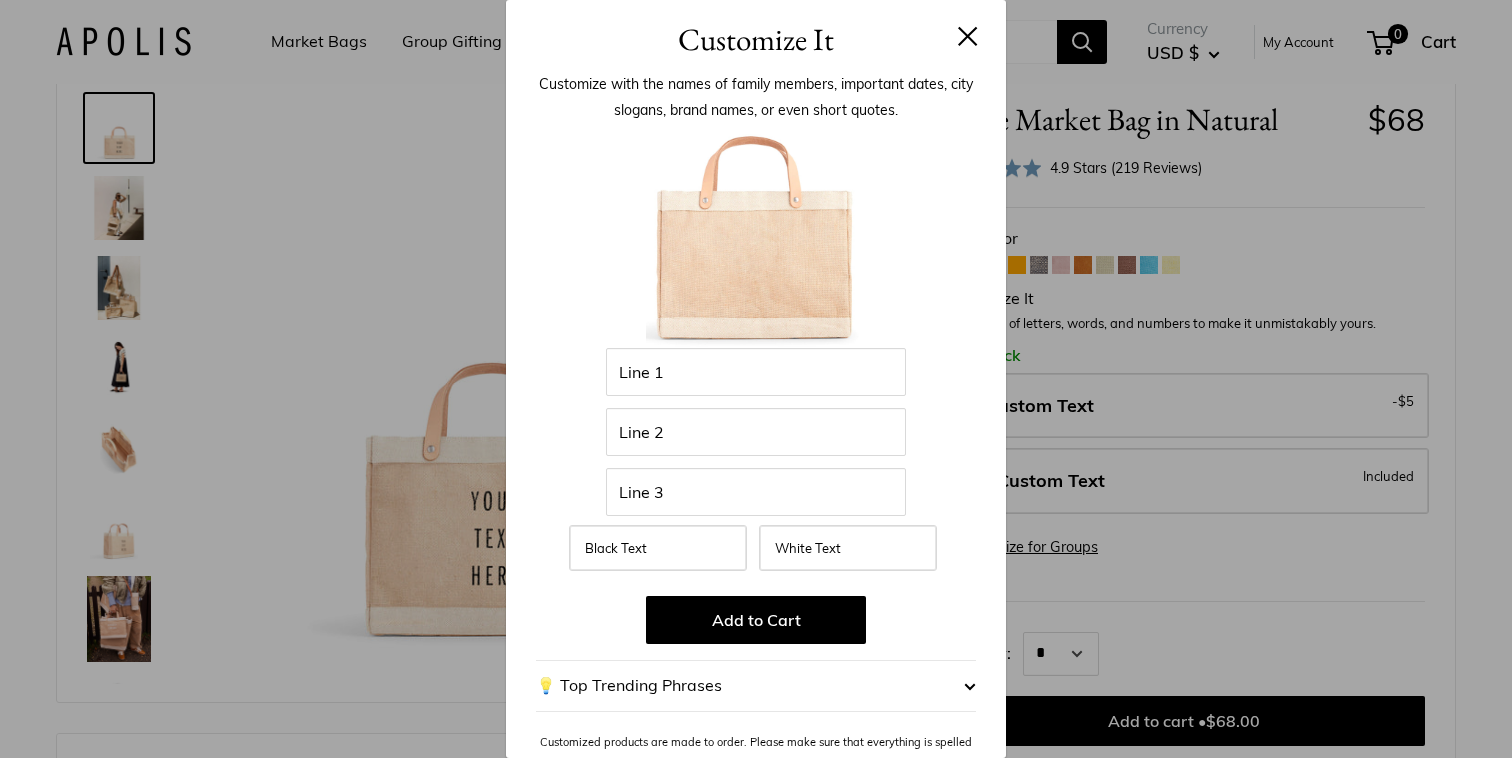 scroll, scrollTop: 0, scrollLeft: 0, axis: both 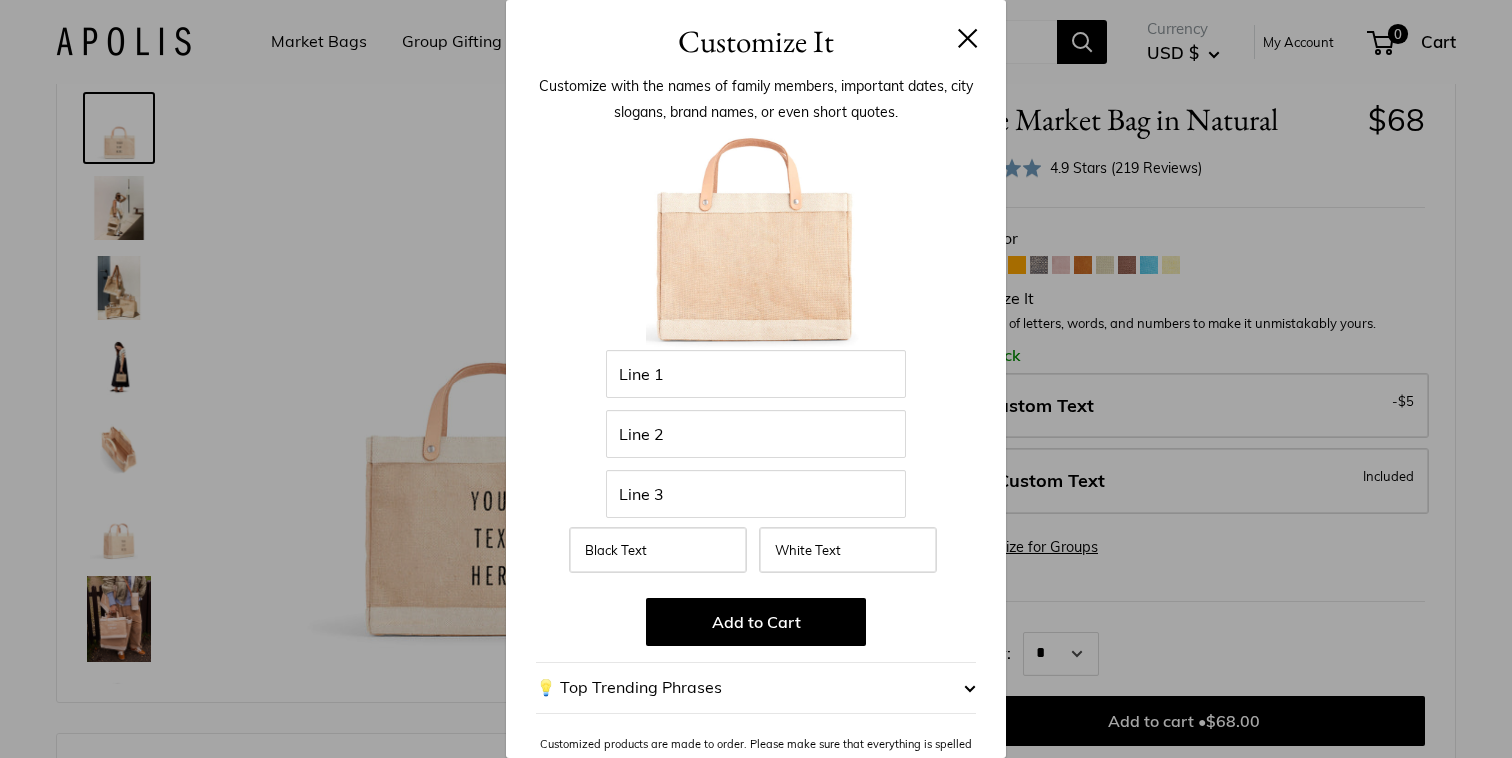 click on "Customize It
Customize with the names of family members, important dates, city slogans, brand names, or even short quotes.
Enter 39 letters
Line 1
Line 2
Line 3
Black Text
White Text
Add to Cart" at bounding box center (756, 379) 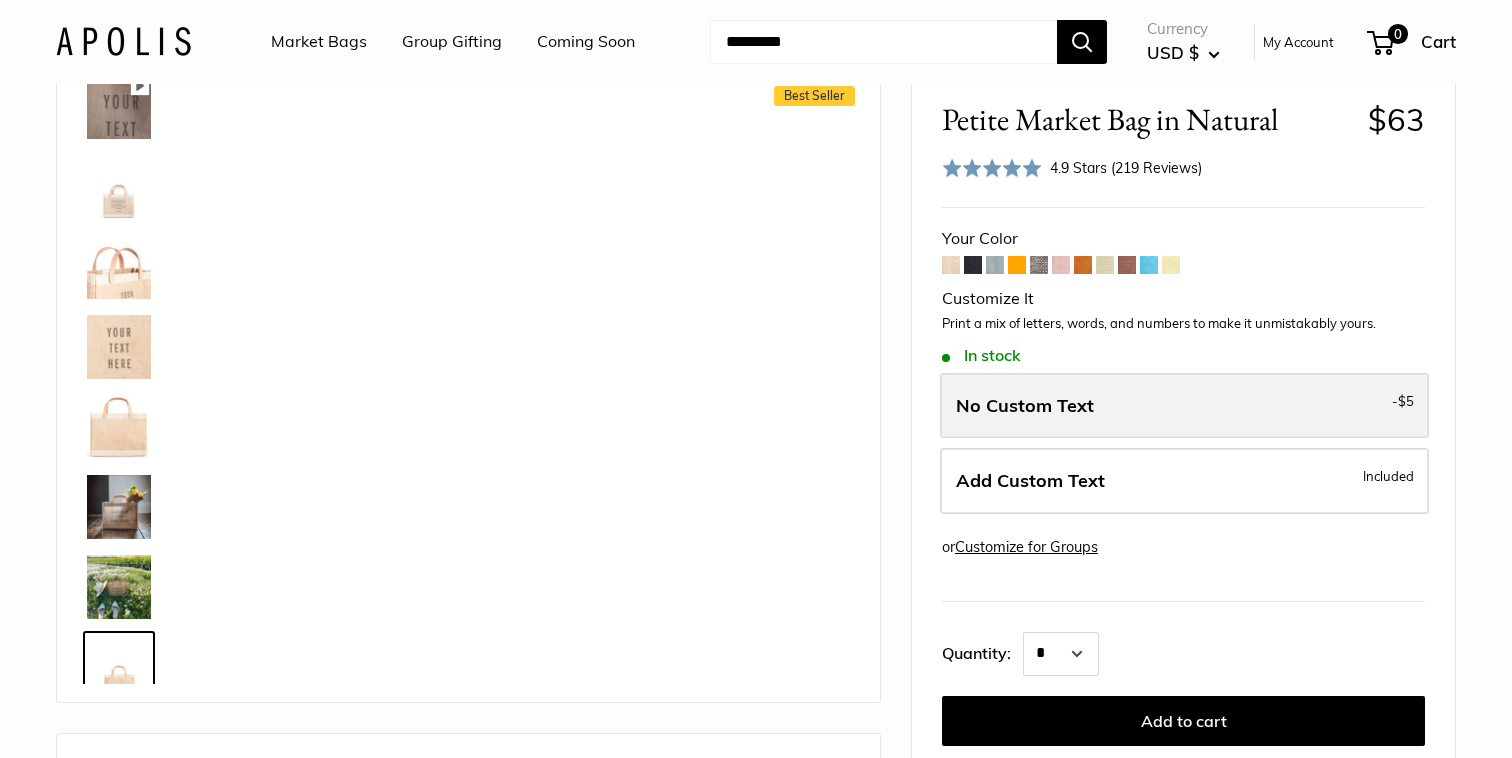 scroll, scrollTop: 950, scrollLeft: 0, axis: vertical 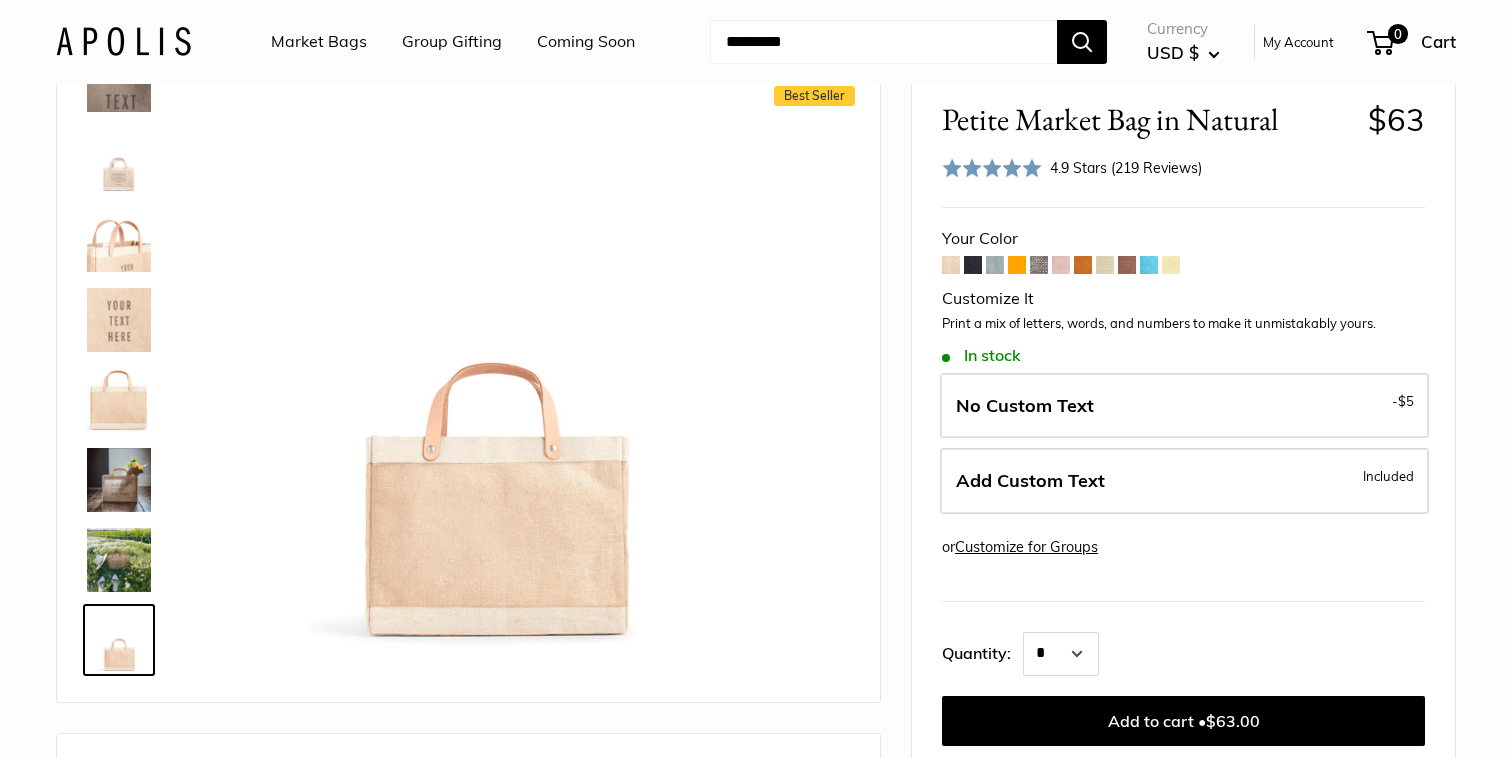 click at bounding box center (119, 480) 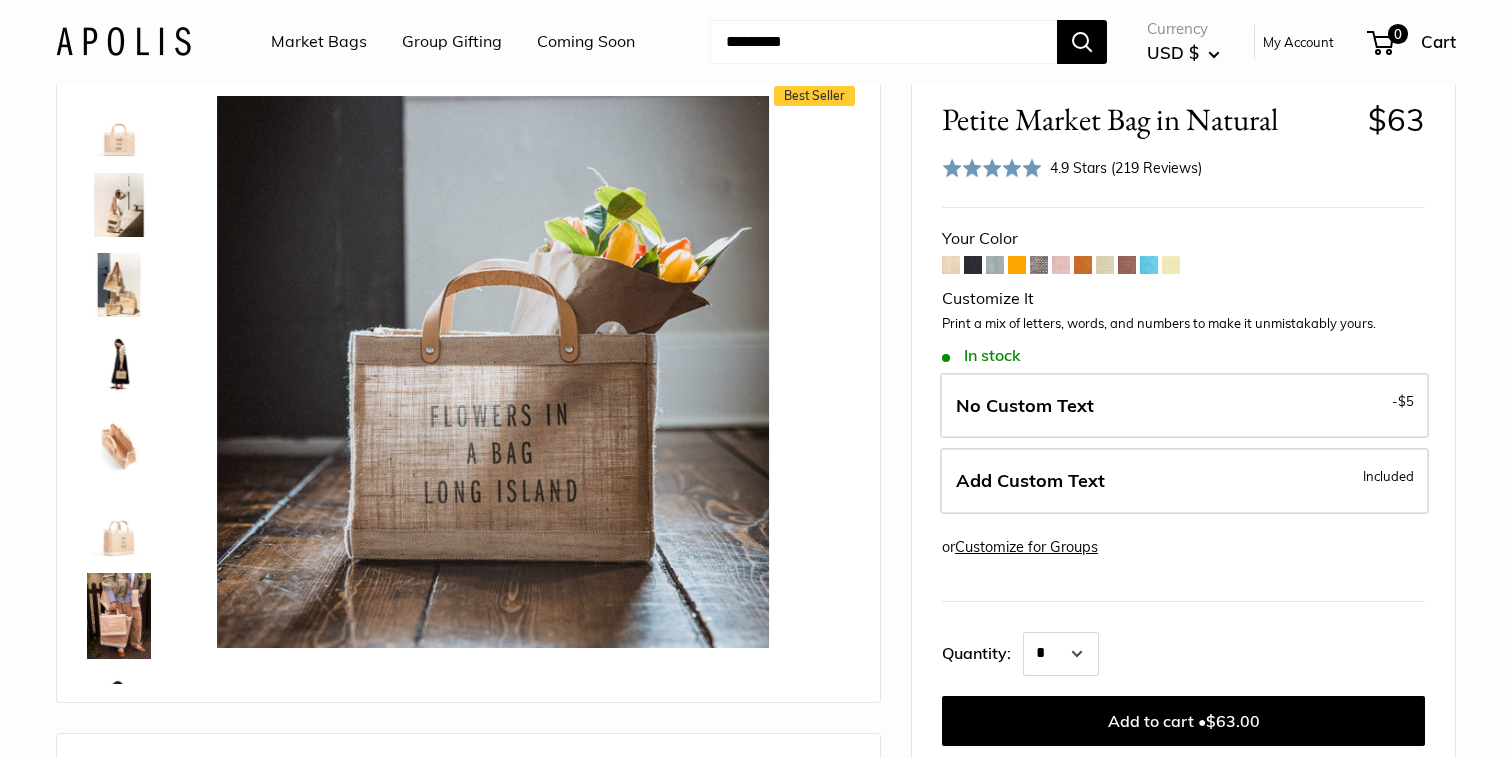 scroll, scrollTop: 0, scrollLeft: 0, axis: both 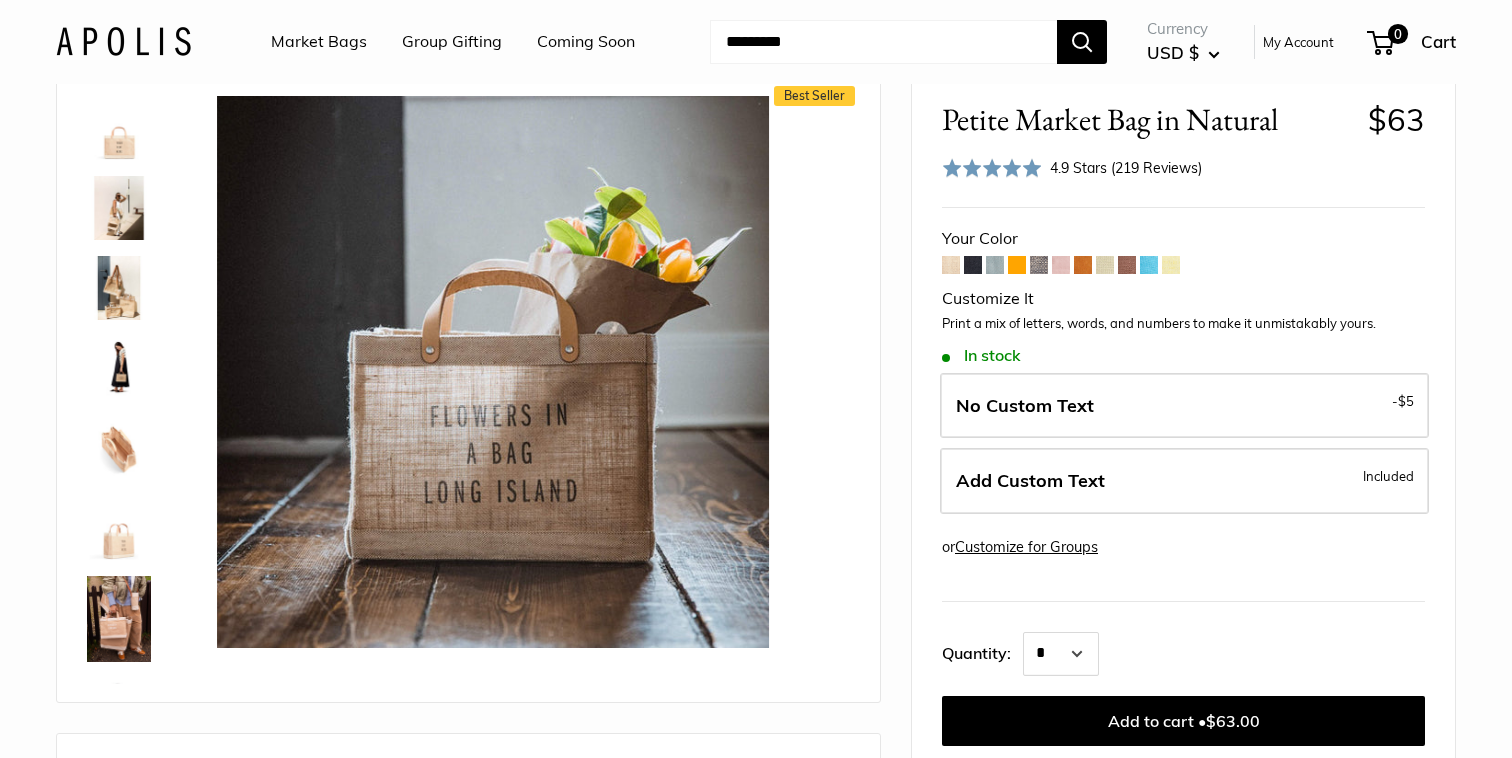 click at bounding box center (119, 128) 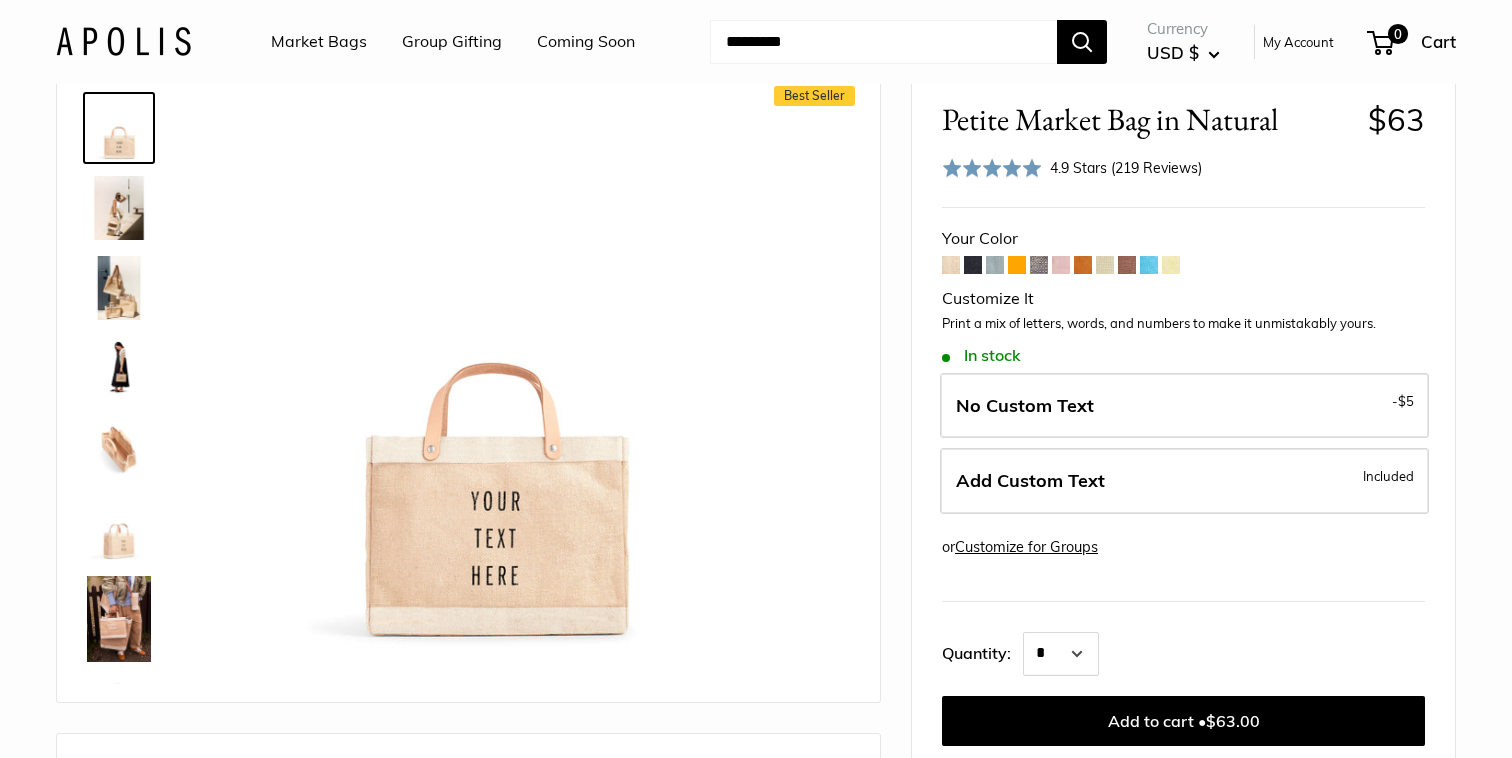 click at bounding box center (119, 208) 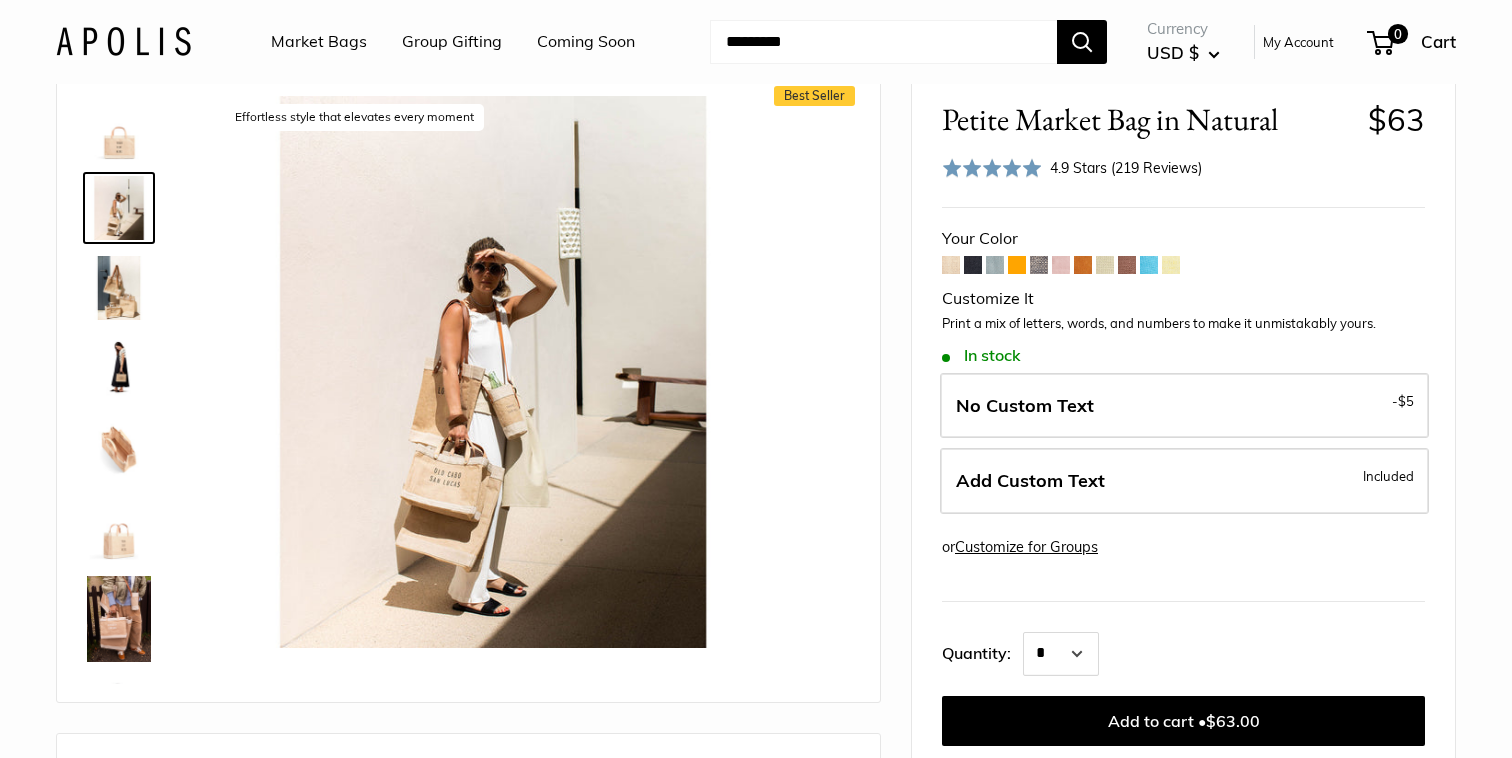 click at bounding box center [119, 288] 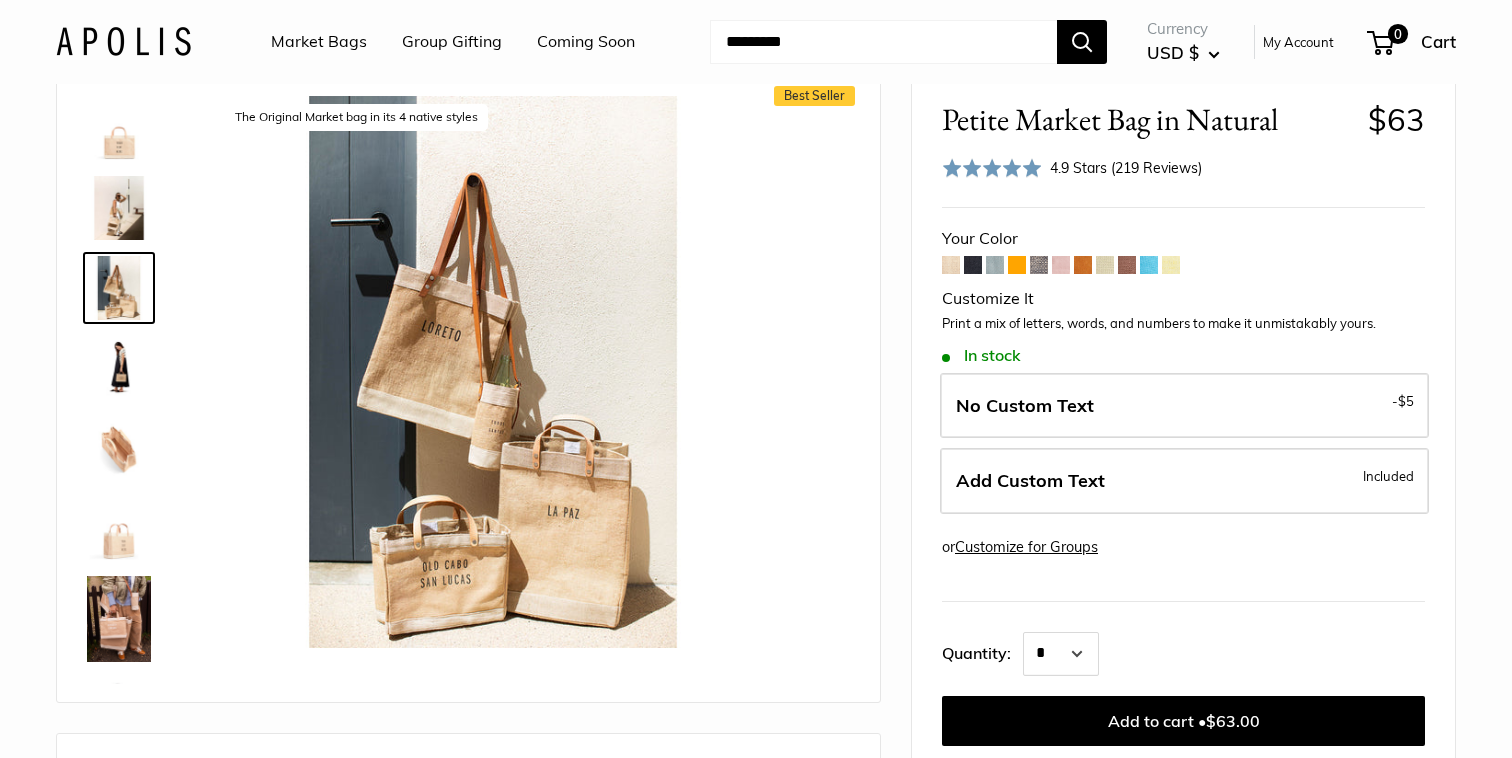 click at bounding box center (119, 528) 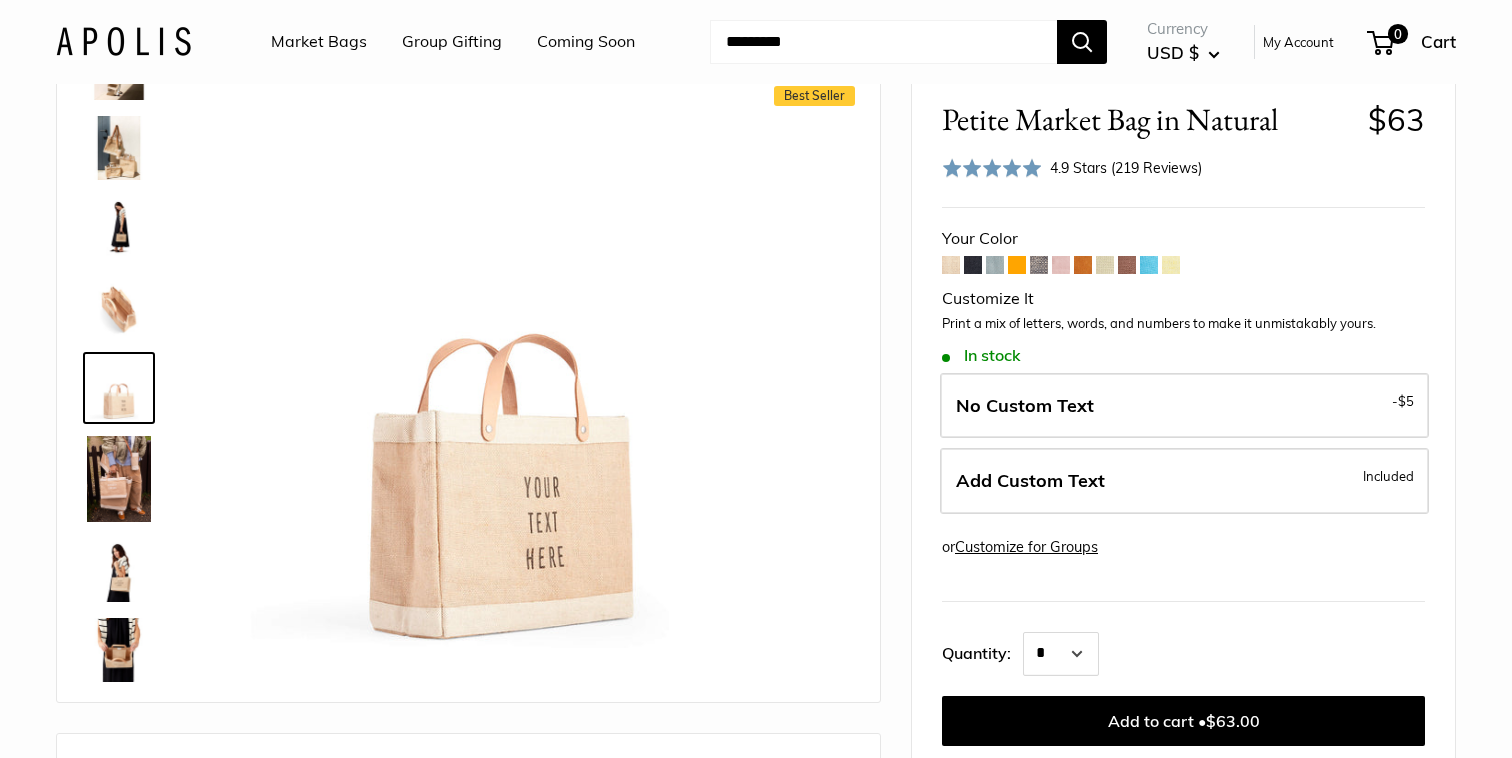 scroll, scrollTop: 142, scrollLeft: 0, axis: vertical 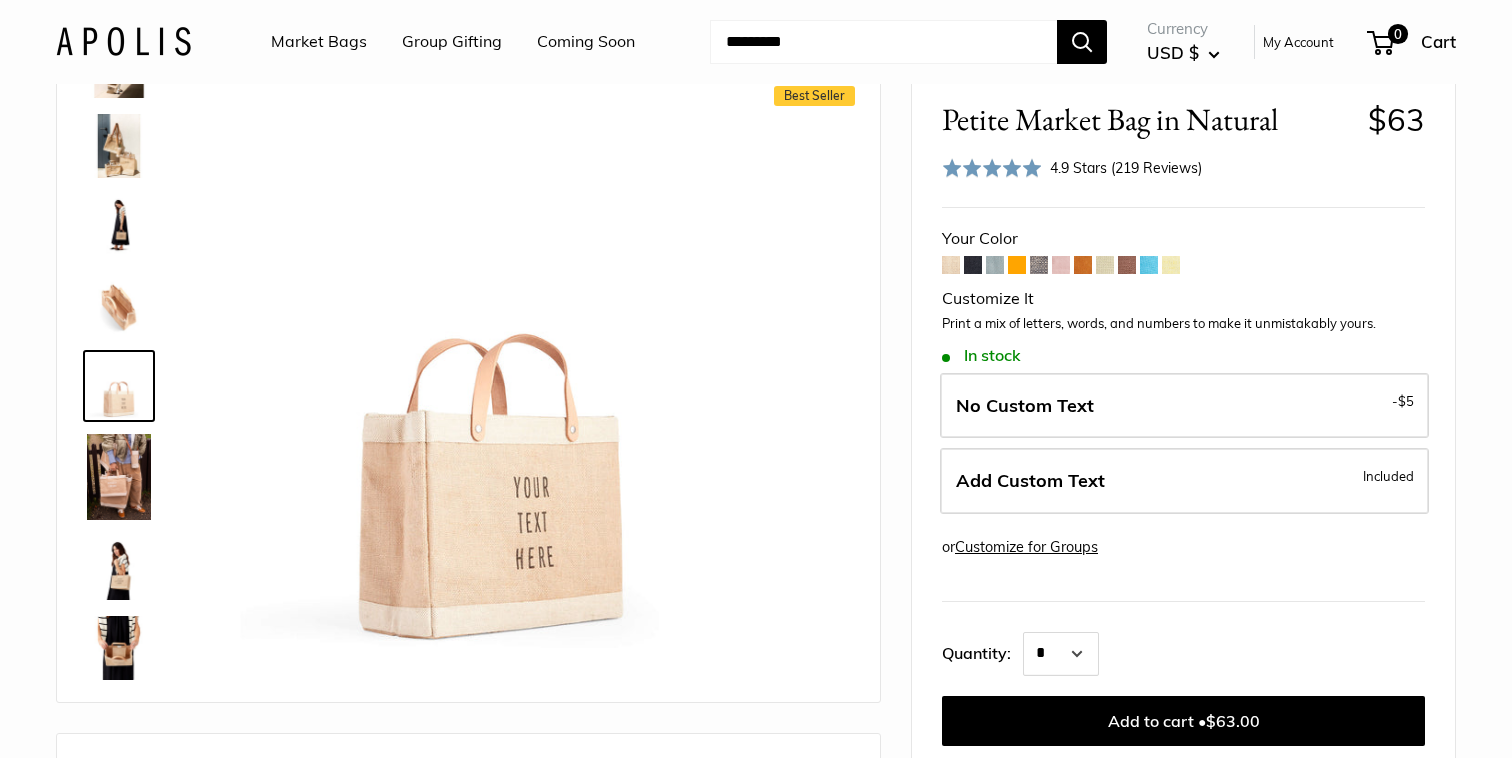 click on "Customize for Groups" at bounding box center [1026, 547] 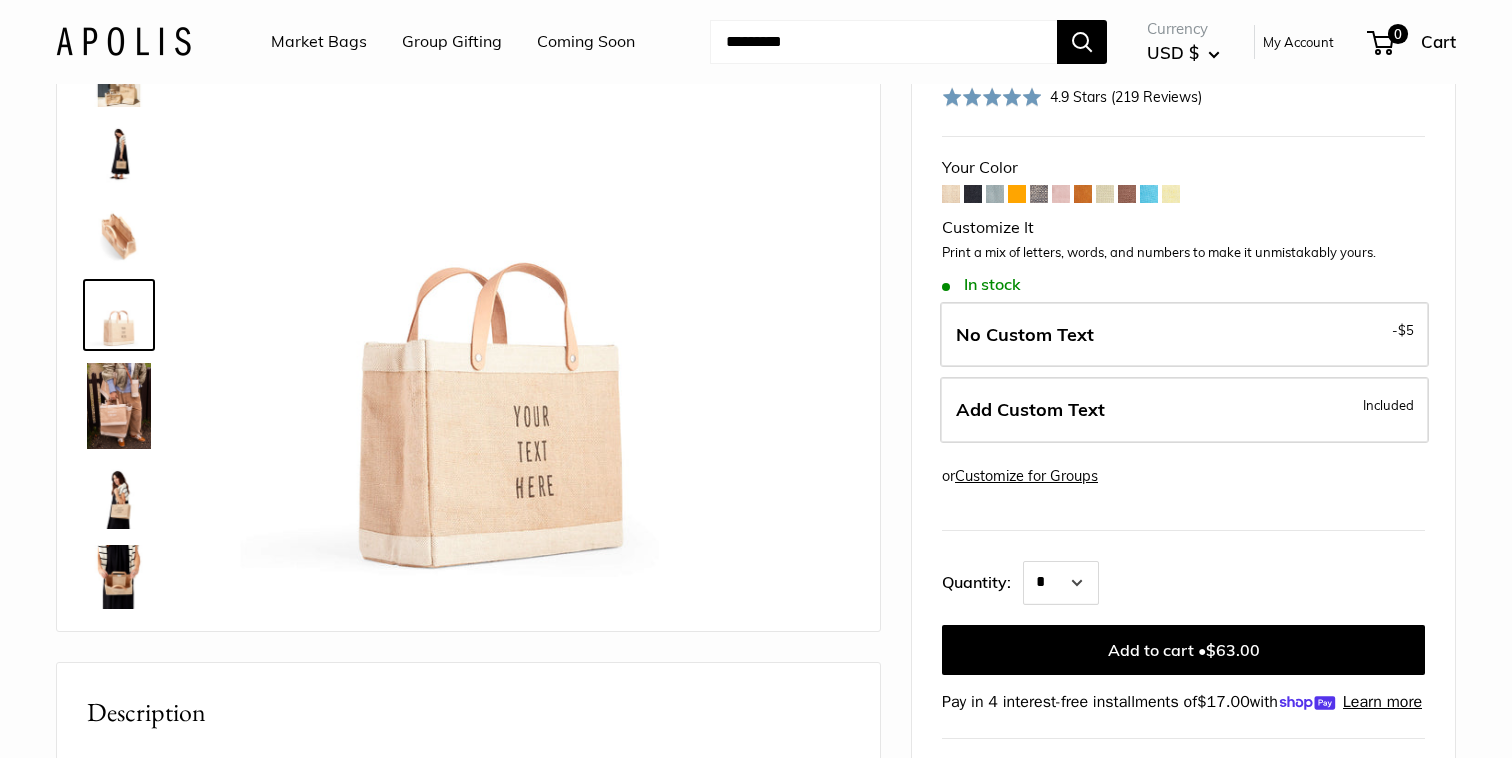 scroll, scrollTop: 127, scrollLeft: 0, axis: vertical 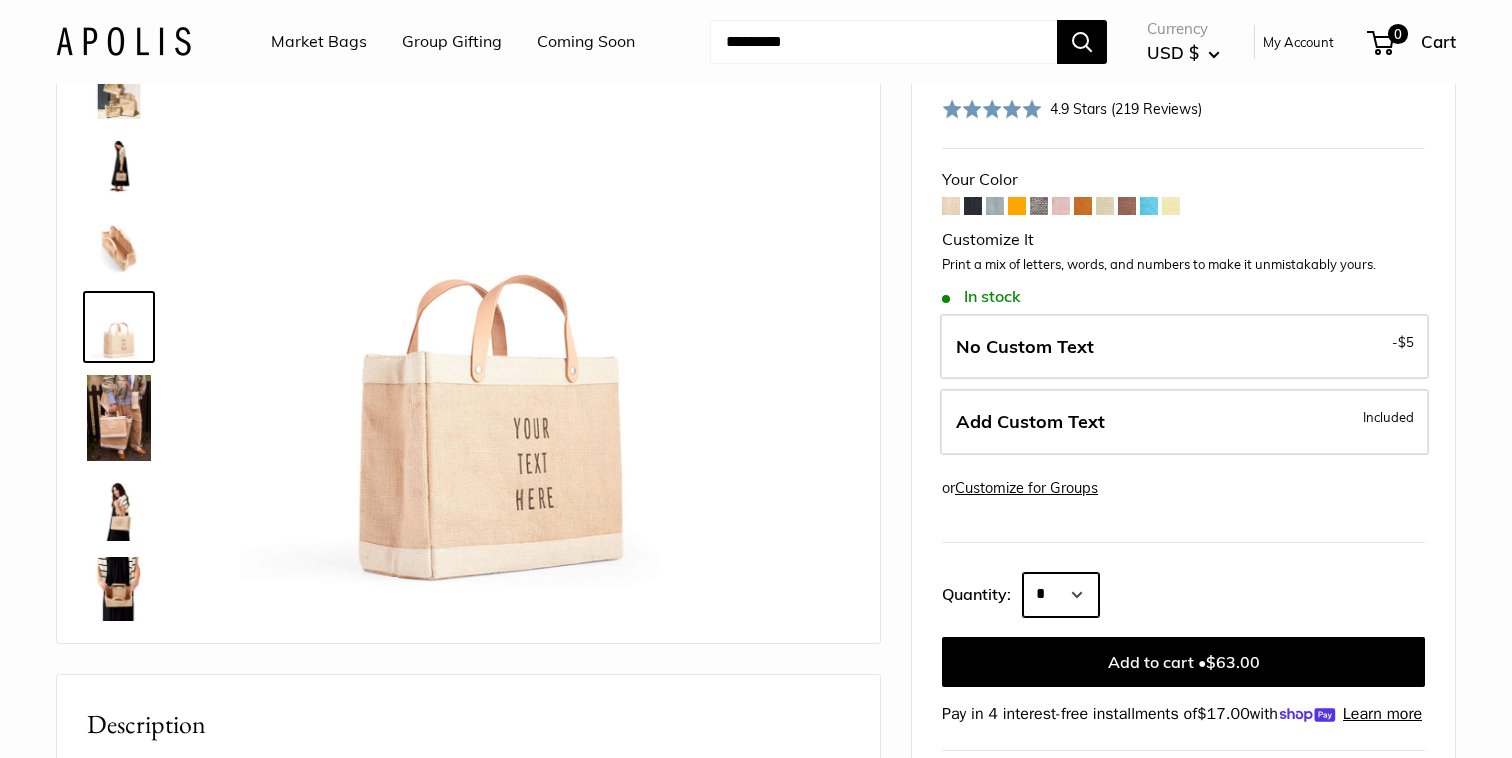 click on "* * * * * * * * * *** *** *** *** *** *** *** *** *** *** *** *** *** *** *** *** *** *** *** *** *** *** *** *** *** *** *** *** *** *** *** *** *** *** *** *** *** *** *** *** *** *** *** *** *** *** *** *** *** *** *** *** *** *** *** *** *** *** *** *** *** *** *** *** *** *** *** *** *** *** *** *** *** *** *** *** *** *** *** *** *** *** *** *** *** *** *** *** *** *** ****" at bounding box center (1061, 595) 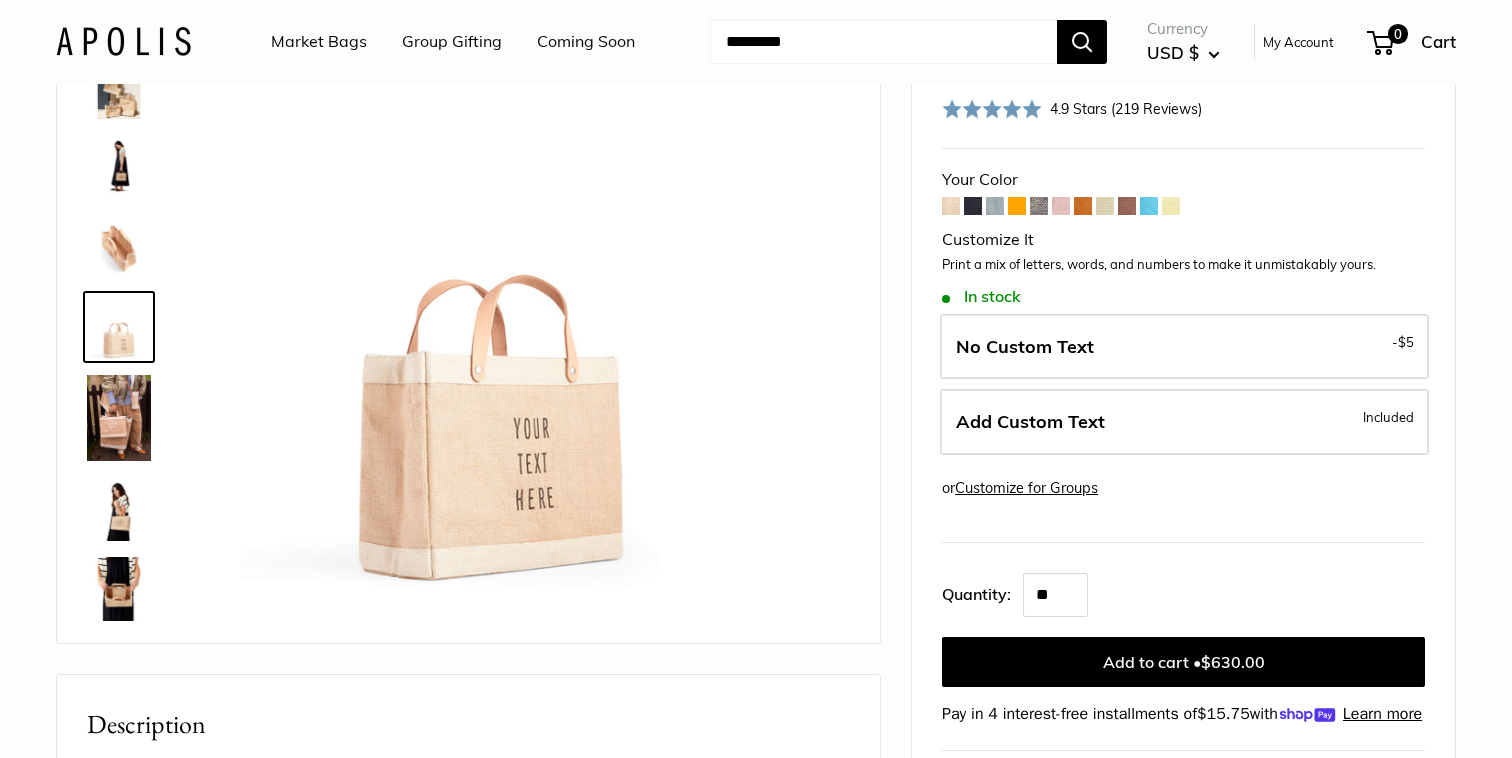 click on "Your Color
Customize It
-" at bounding box center (1183, 445) 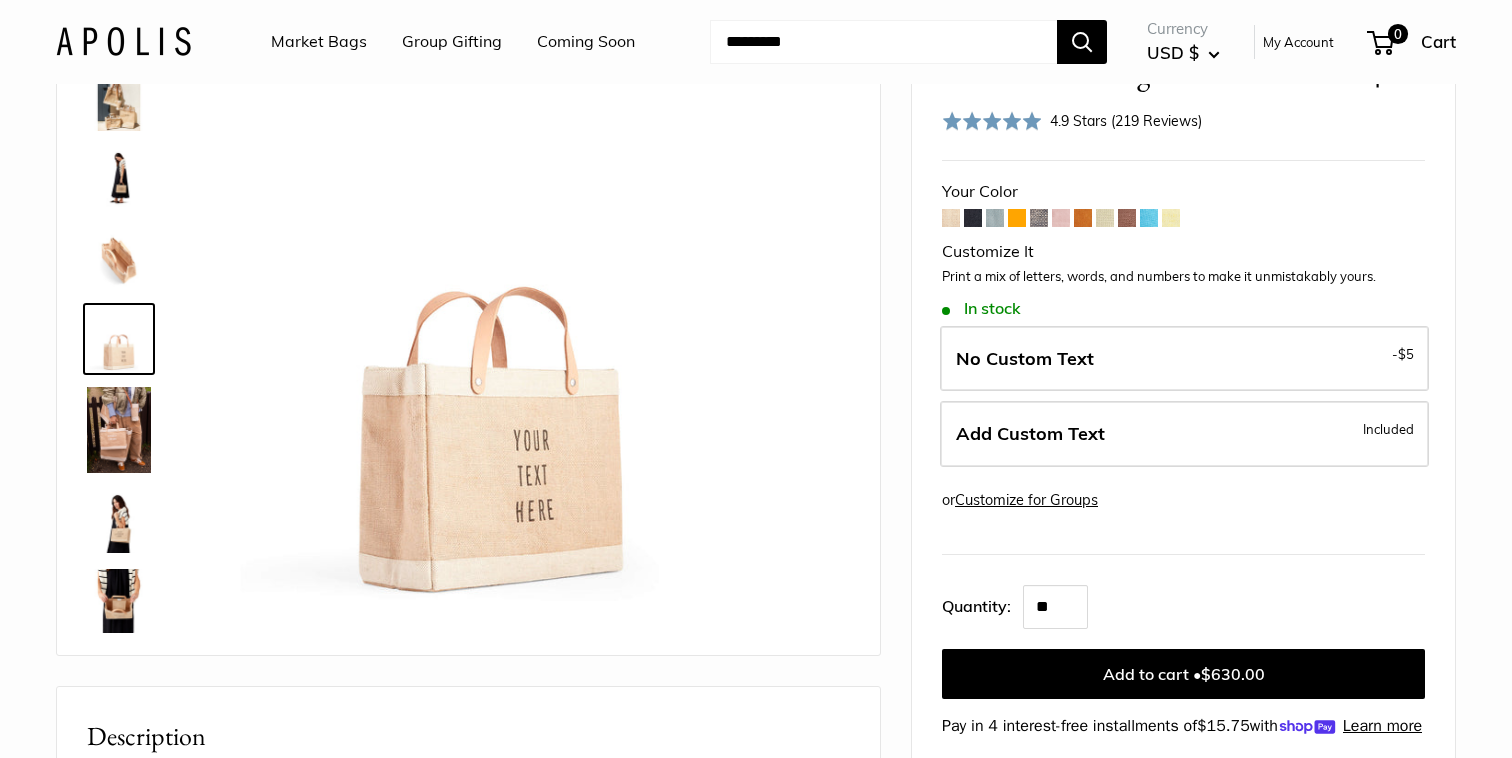scroll, scrollTop: 94, scrollLeft: 0, axis: vertical 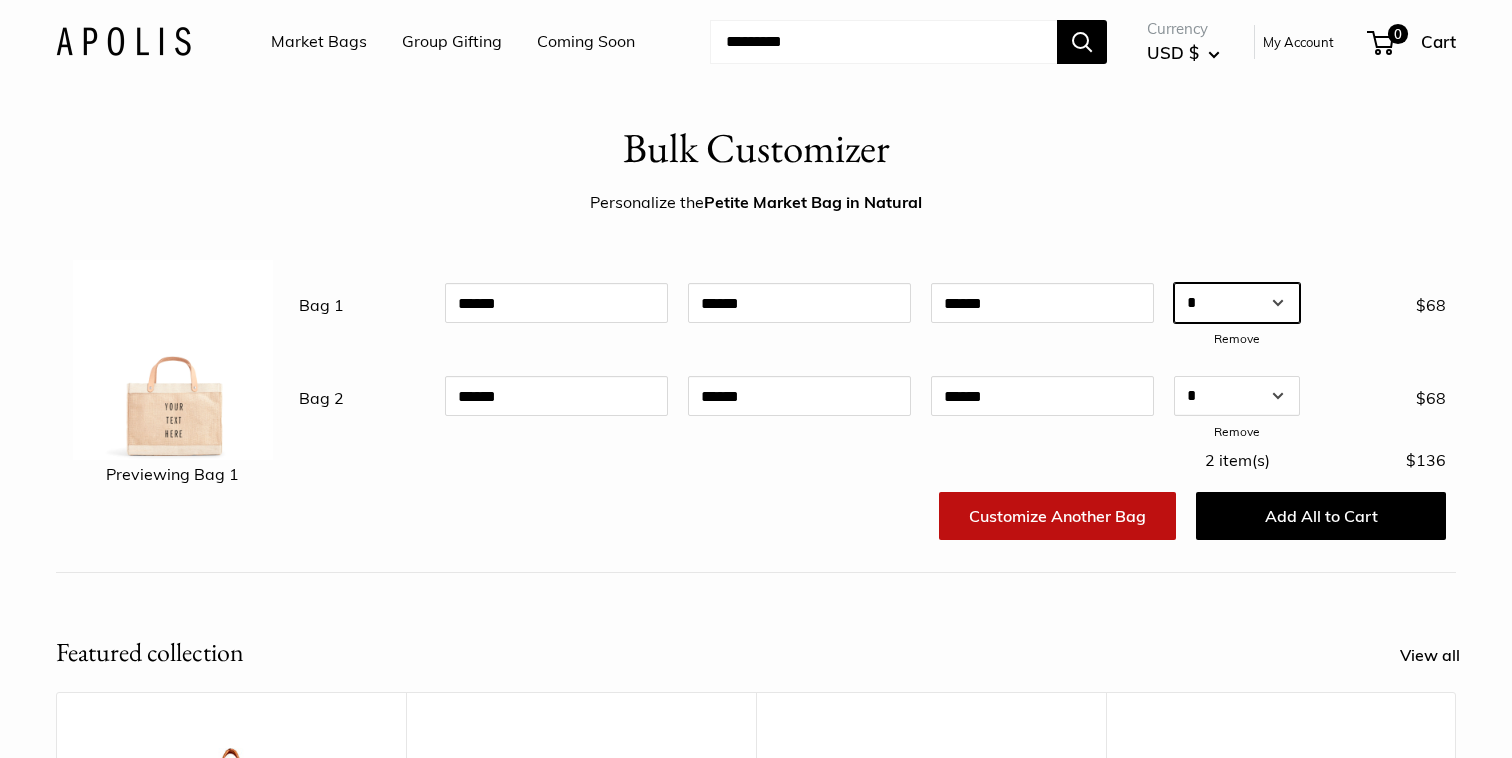 click on "* * * * * * * * * ** ** ** ** ** ** ** ** ** ** ** ** ** ** ** ** ** ** ** ** ** ** ** ** ** ** ** ** ** ** ** ** ** ** ** ** ** ** ** ** ** ** ** ** ** ** ** ** ** ** ** ** ** ** ** ** ** ** ** ** ** ** ** ** ** ** ** ** ** ** ** ** ** ** ** ** ** ** ** ** ** ** ** ** ** ** ** ** ** ** ***" at bounding box center (1237, 303) 